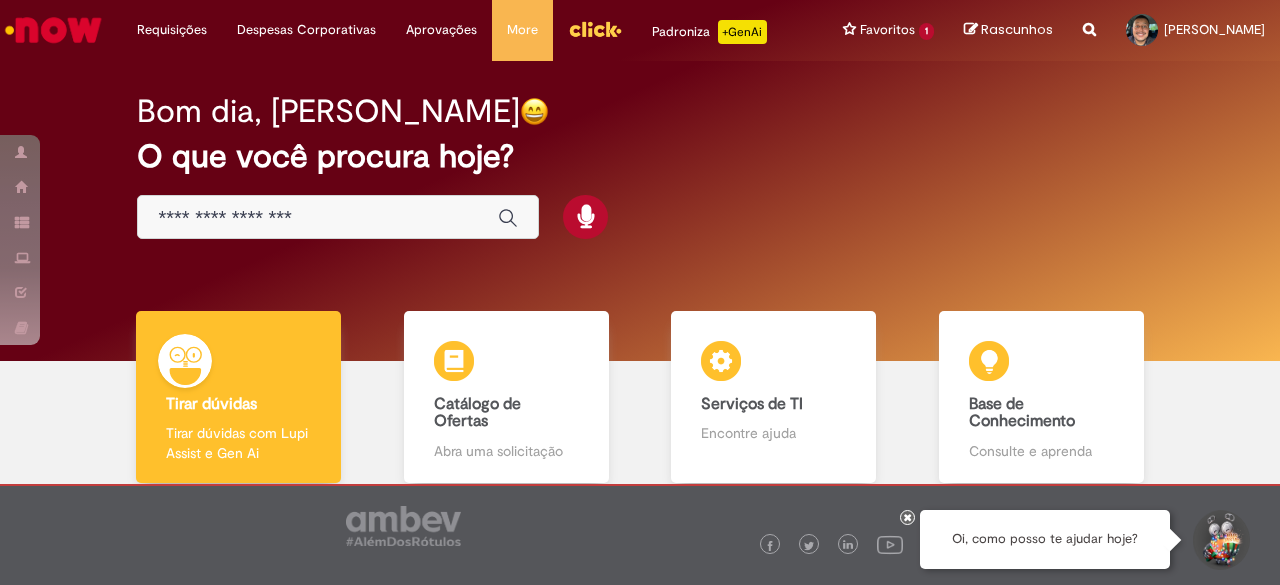 scroll, scrollTop: 0, scrollLeft: 0, axis: both 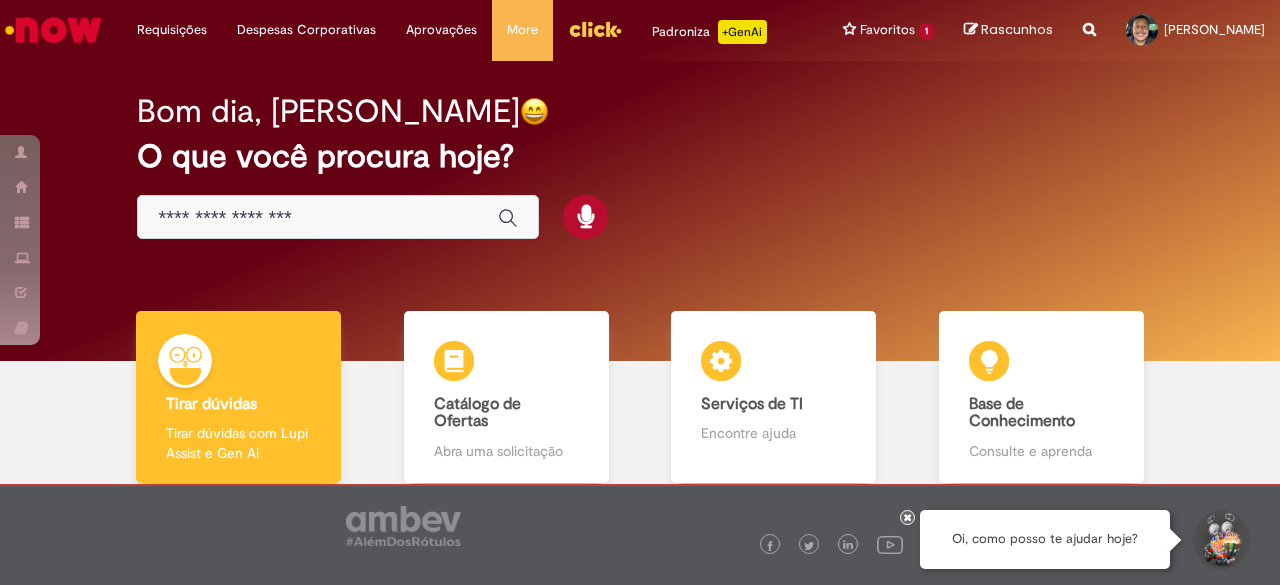 click at bounding box center (318, 218) 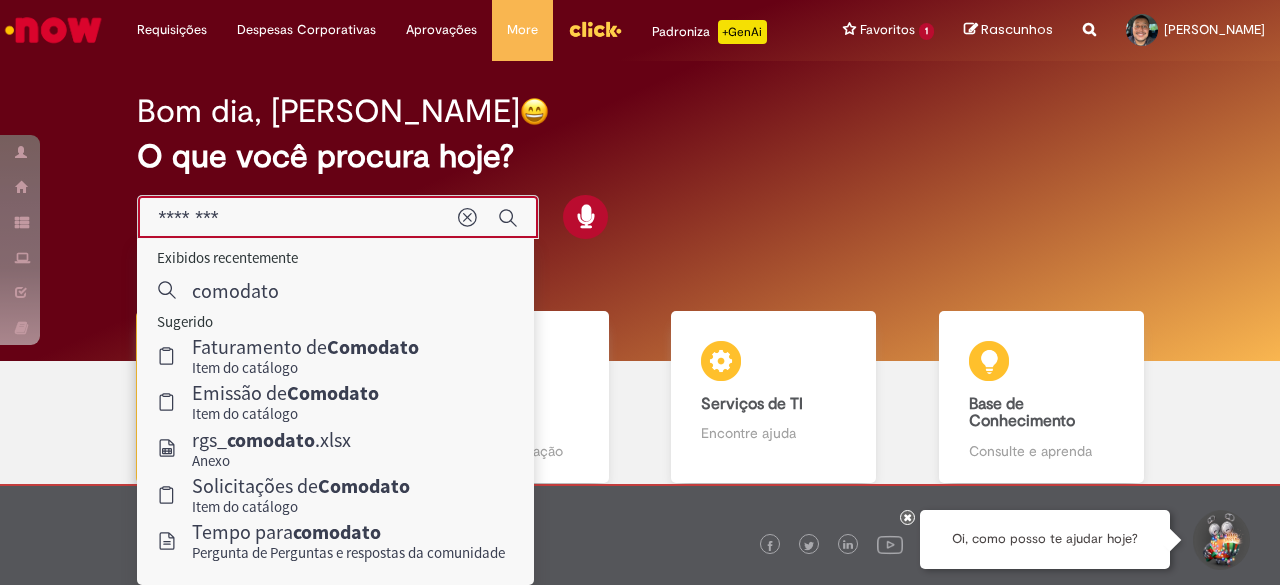 type on "********" 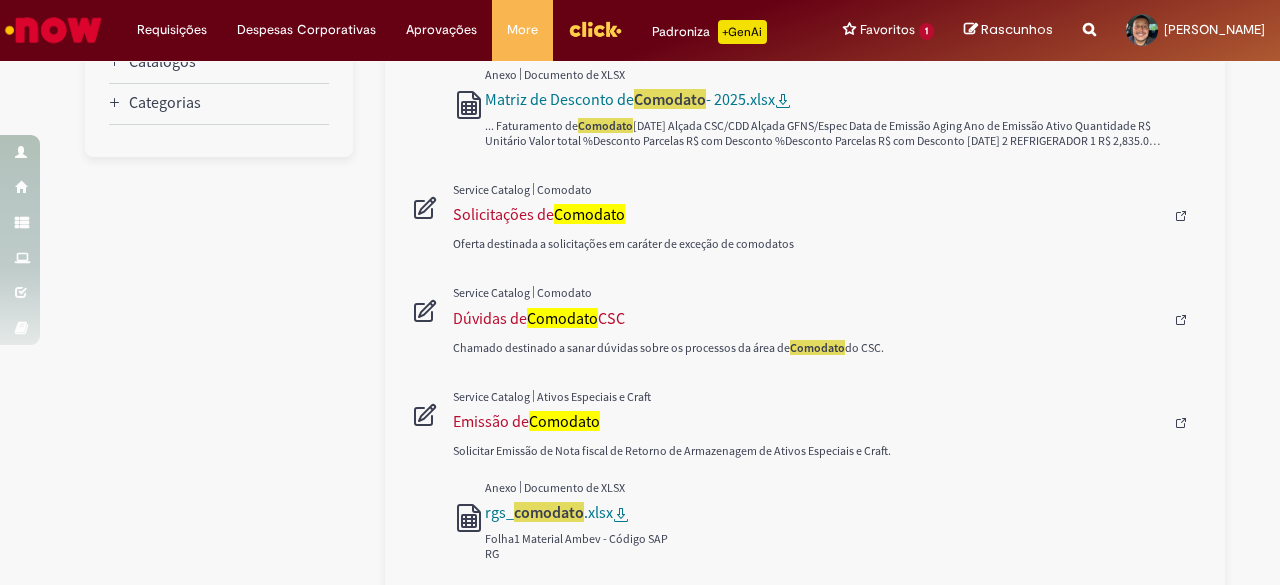 scroll, scrollTop: 300, scrollLeft: 0, axis: vertical 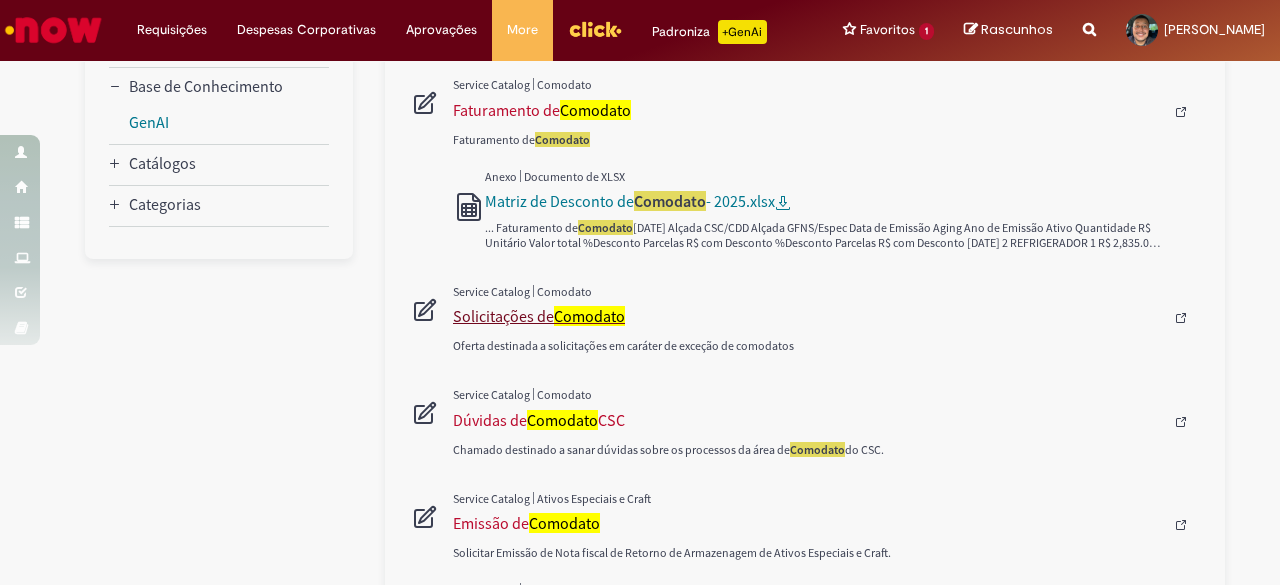 type 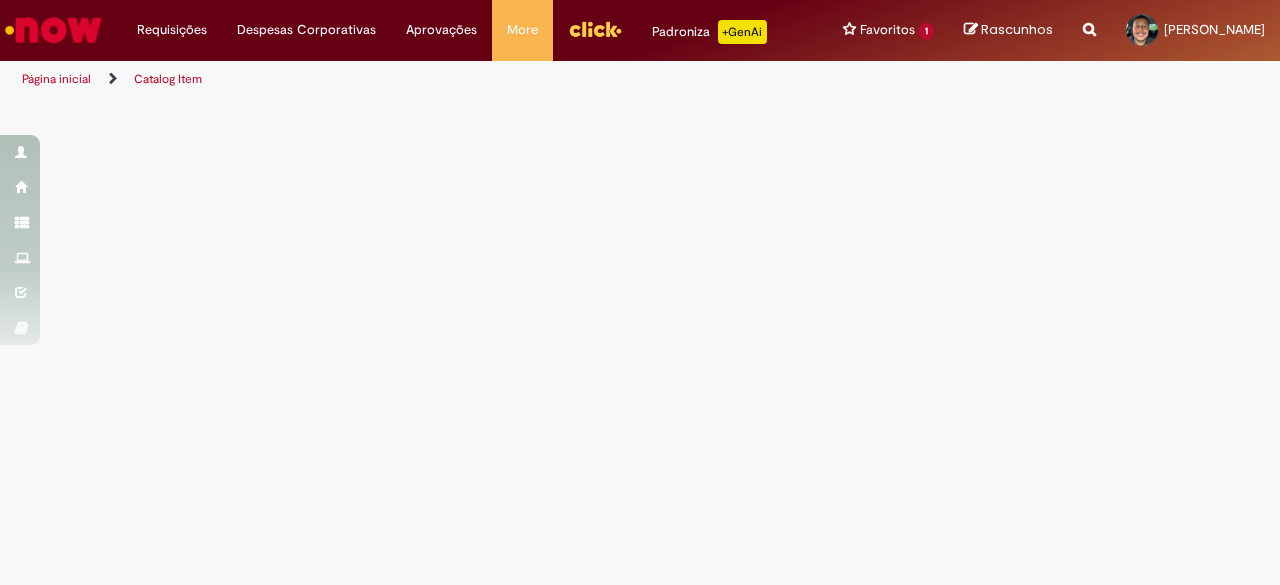 scroll, scrollTop: 0, scrollLeft: 0, axis: both 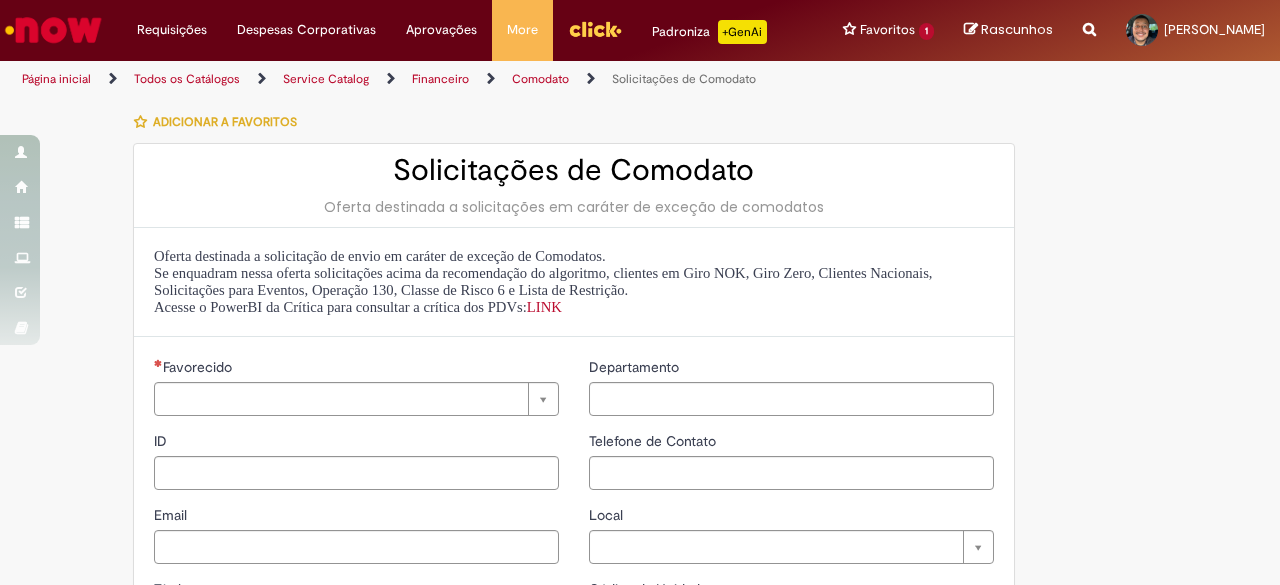 type on "********" 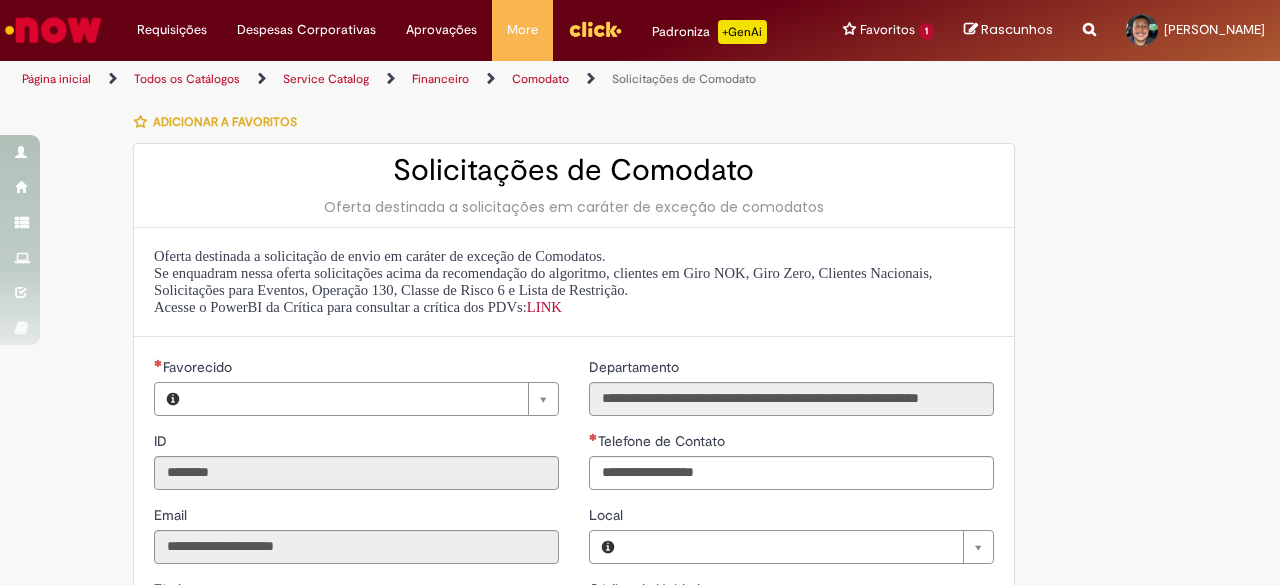 type on "**********" 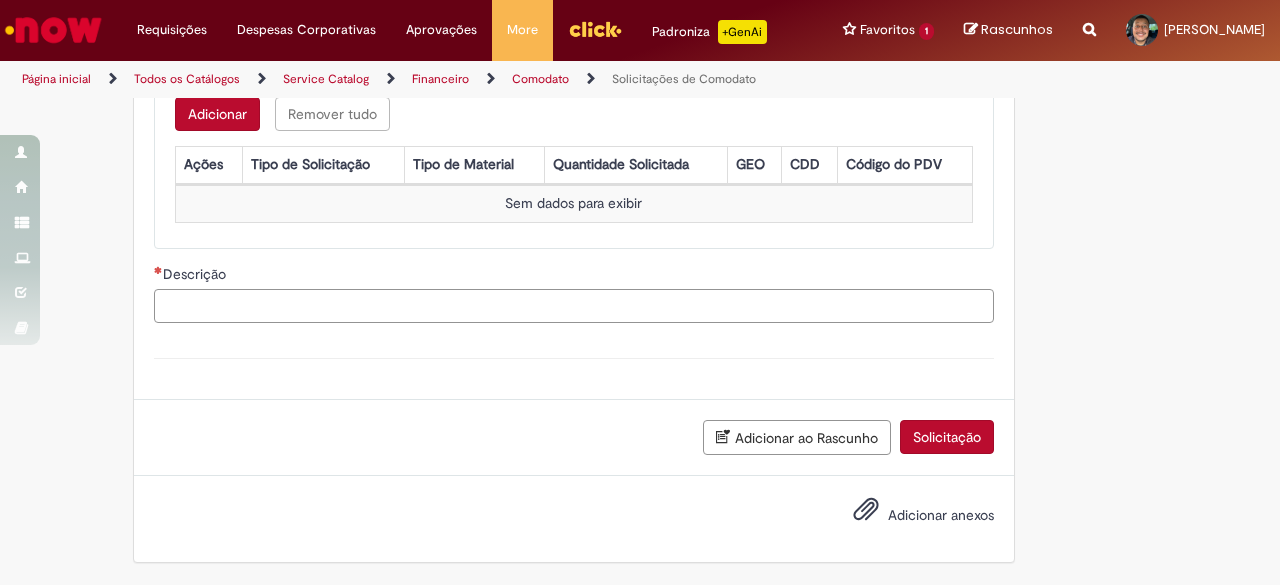 click on "Descrição" at bounding box center [574, 306] 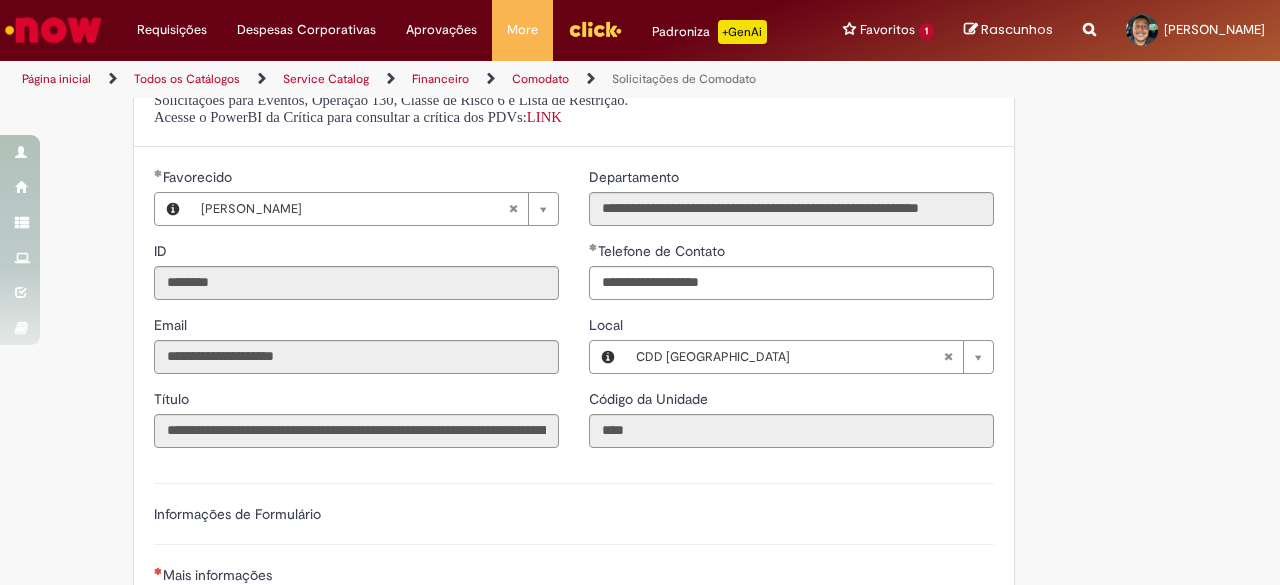 scroll, scrollTop: 221, scrollLeft: 0, axis: vertical 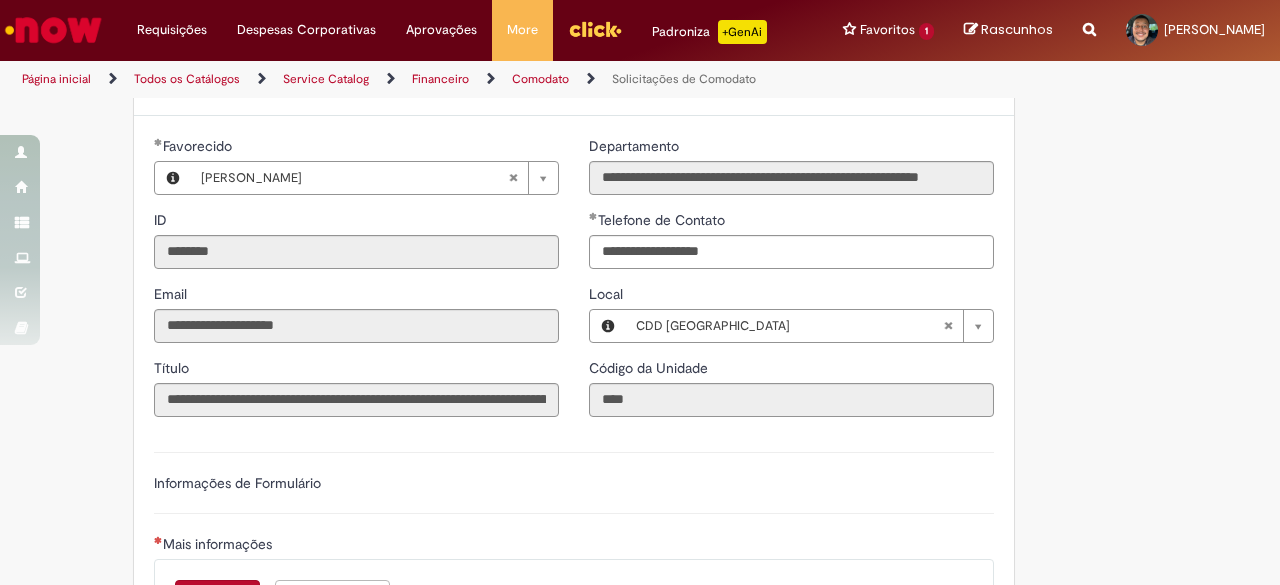 type 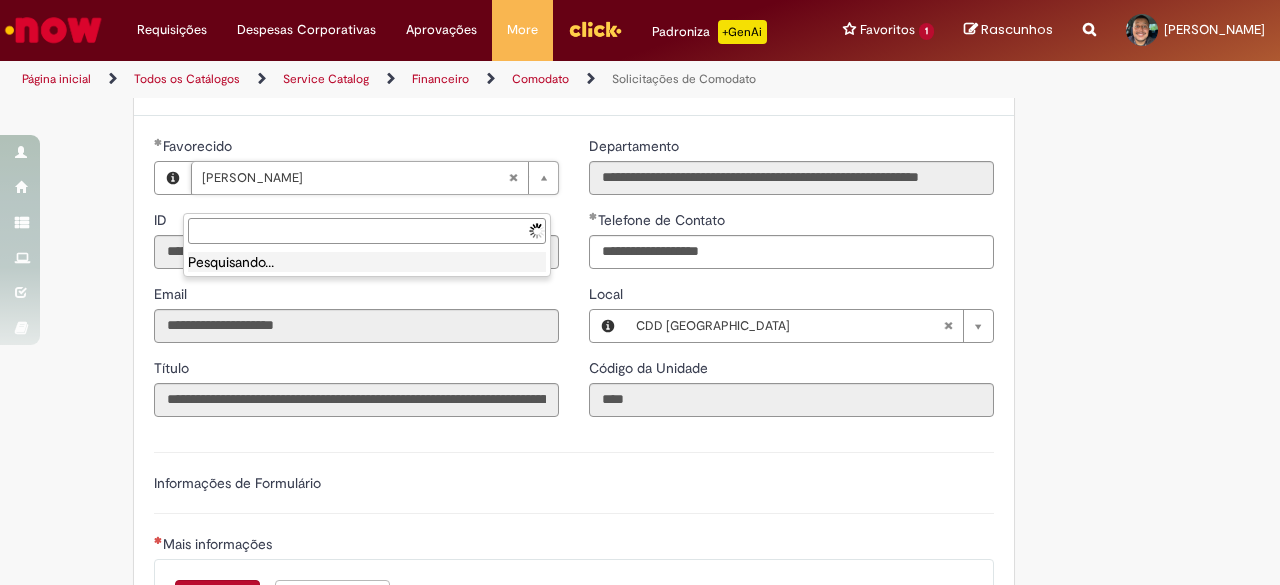 type on "**********" 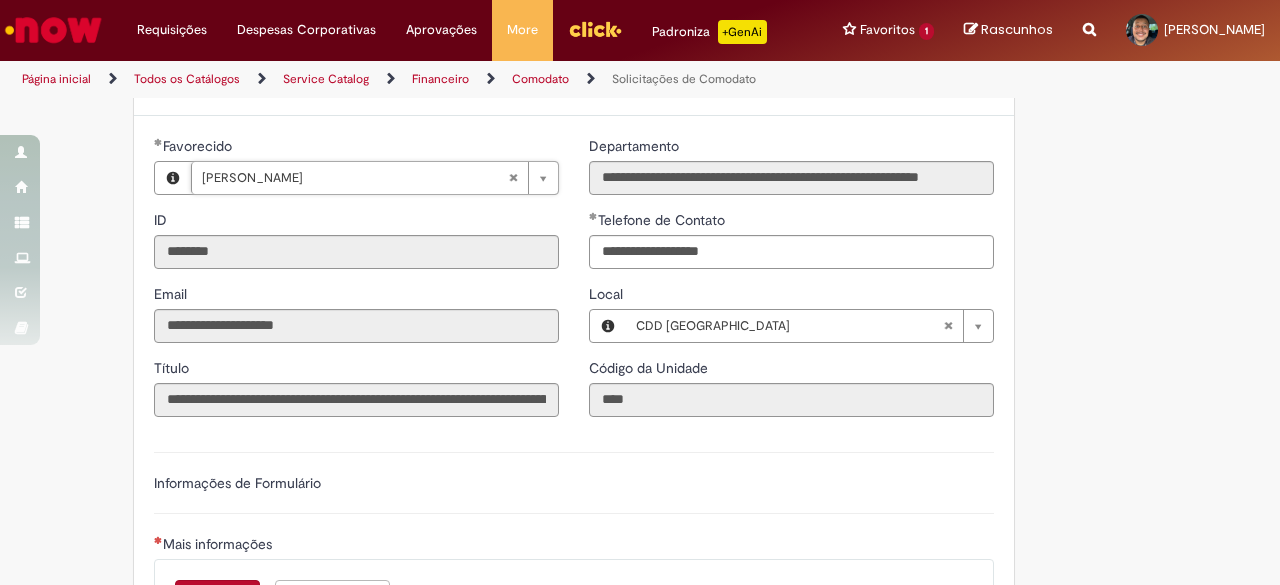 scroll, scrollTop: 0, scrollLeft: 184, axis: horizontal 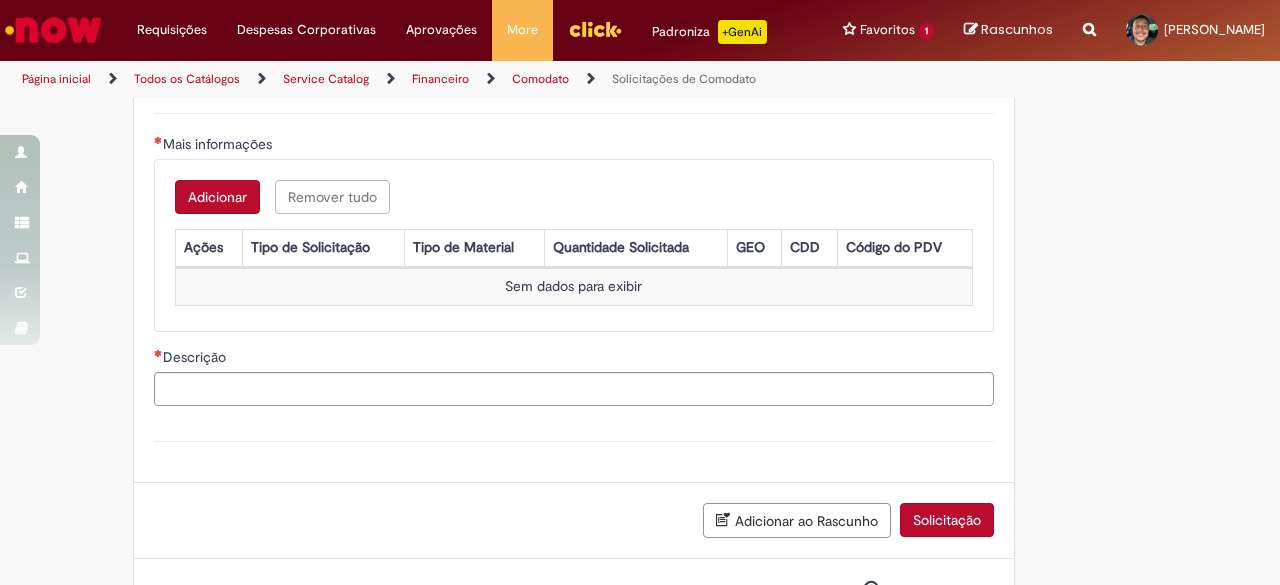click on "Adicionar" at bounding box center [217, 197] 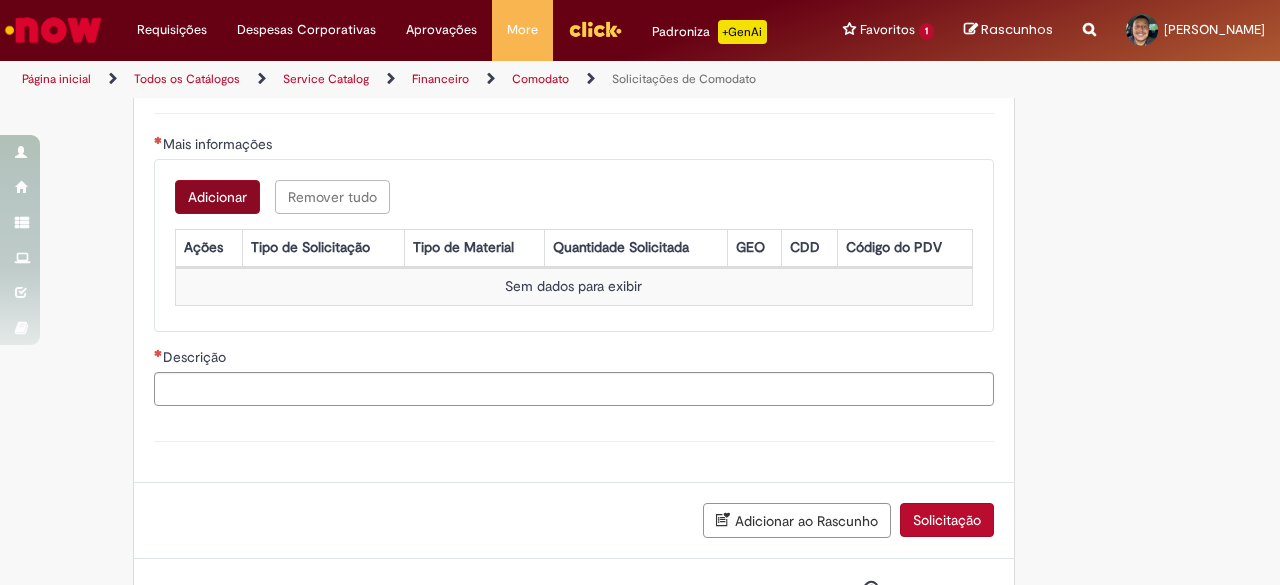 scroll, scrollTop: 0, scrollLeft: 0, axis: both 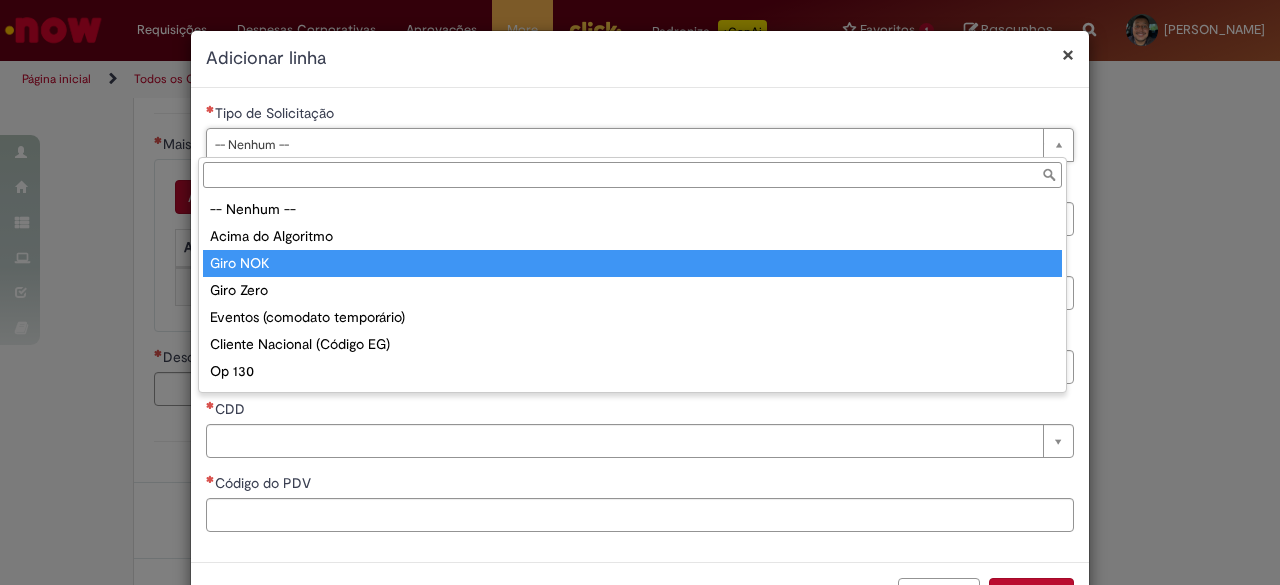 type on "********" 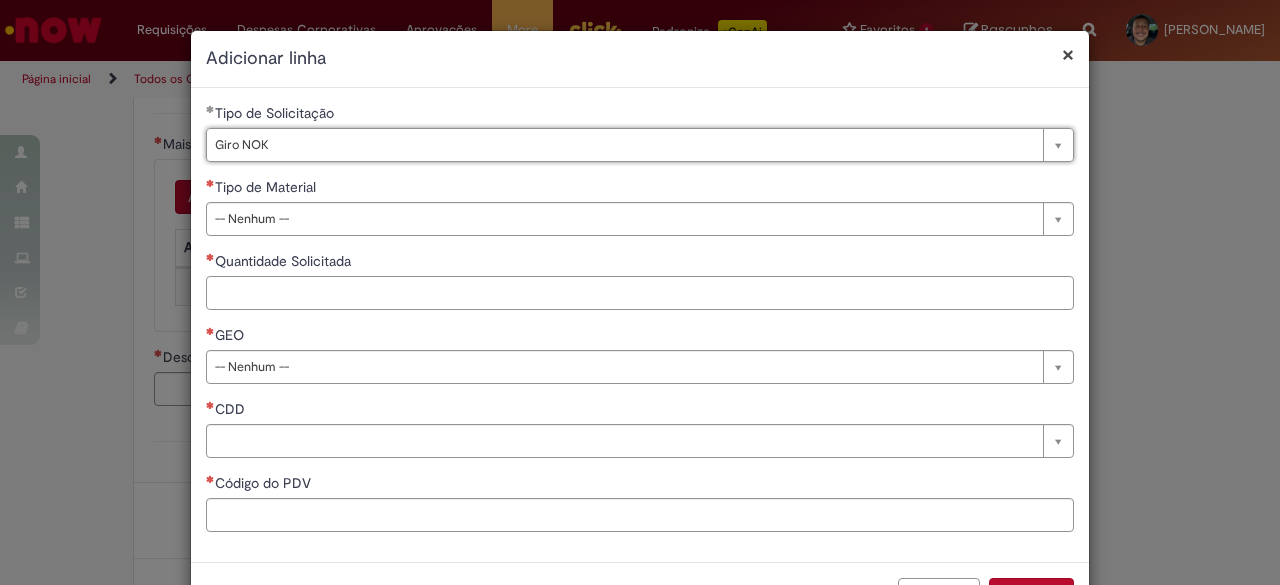 click on "Quantidade Solicitada" at bounding box center (640, 293) 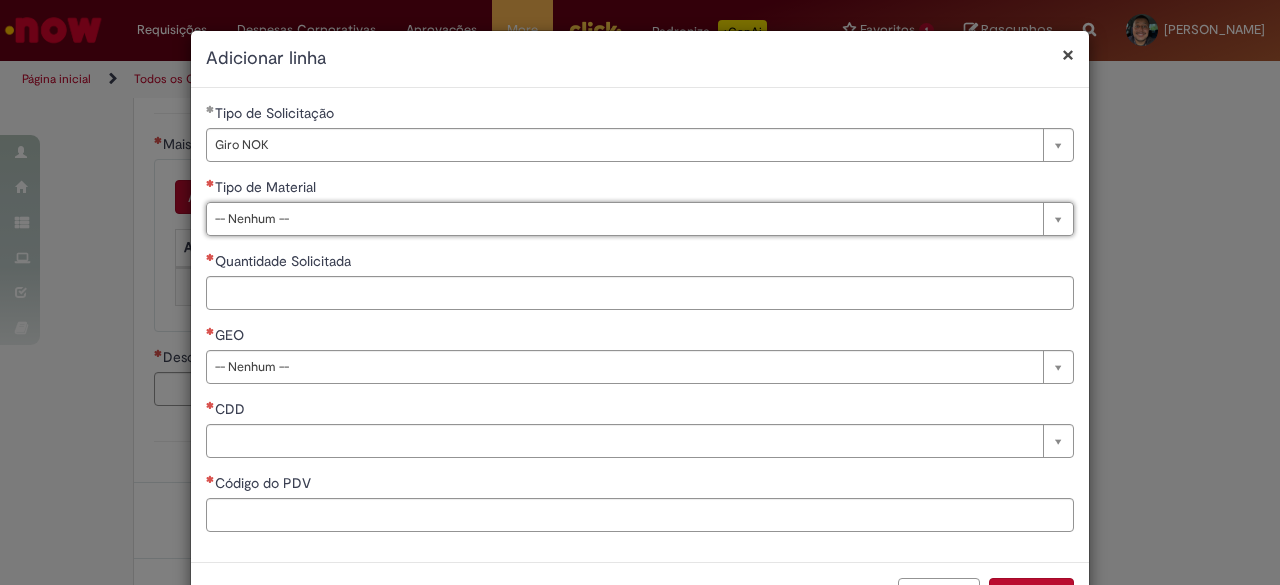 type 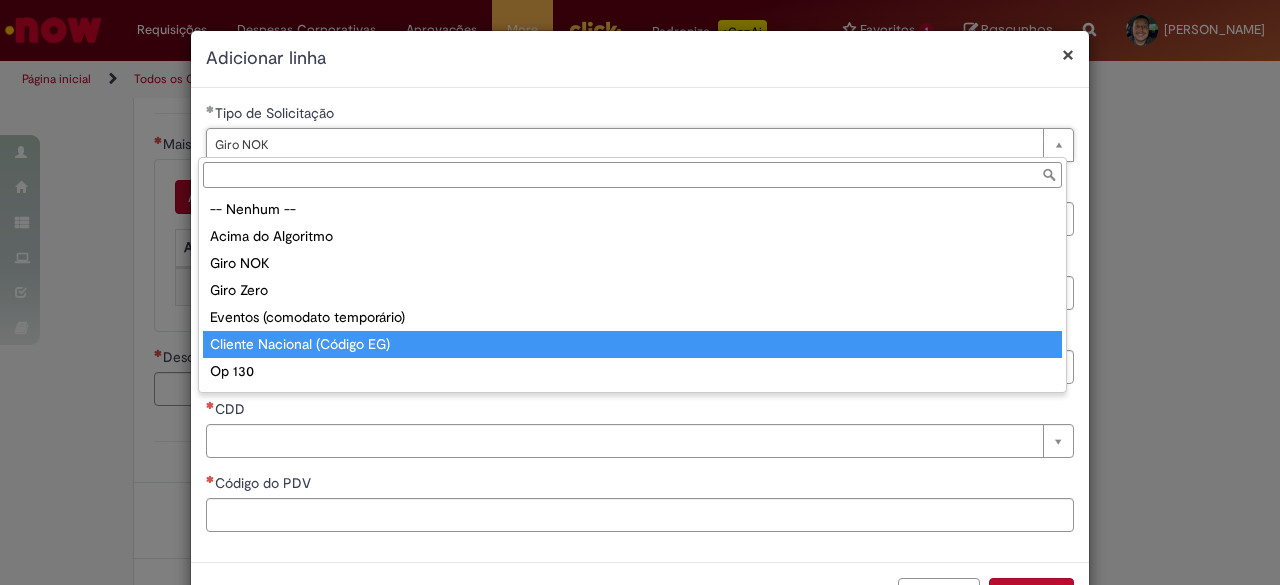 type on "**********" 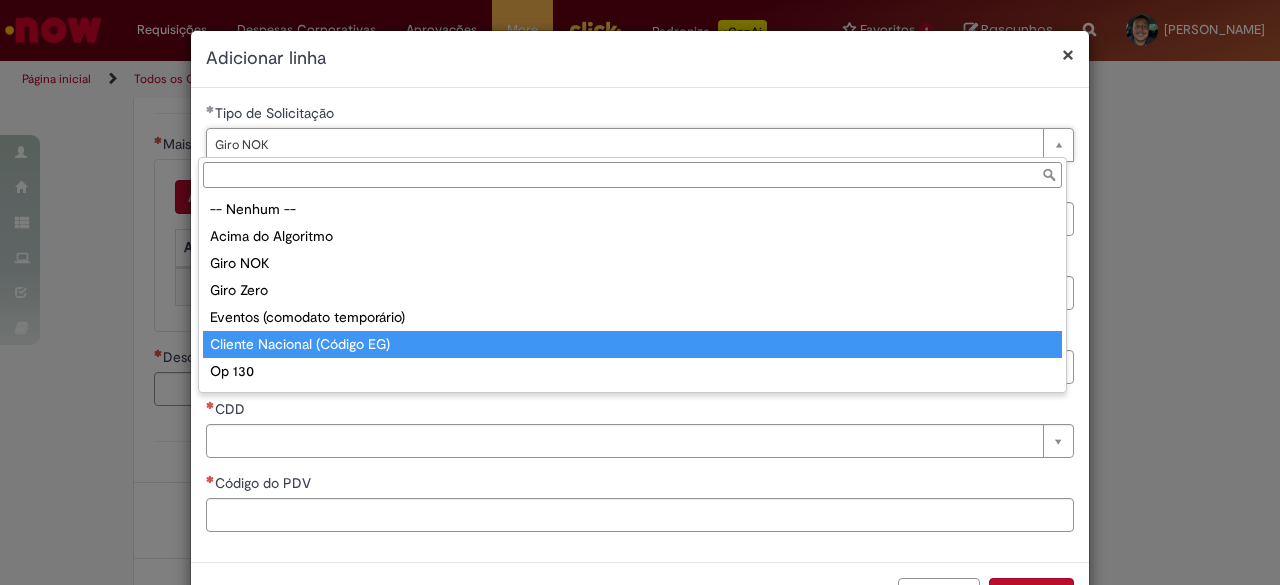 scroll, scrollTop: 0, scrollLeft: 59, axis: horizontal 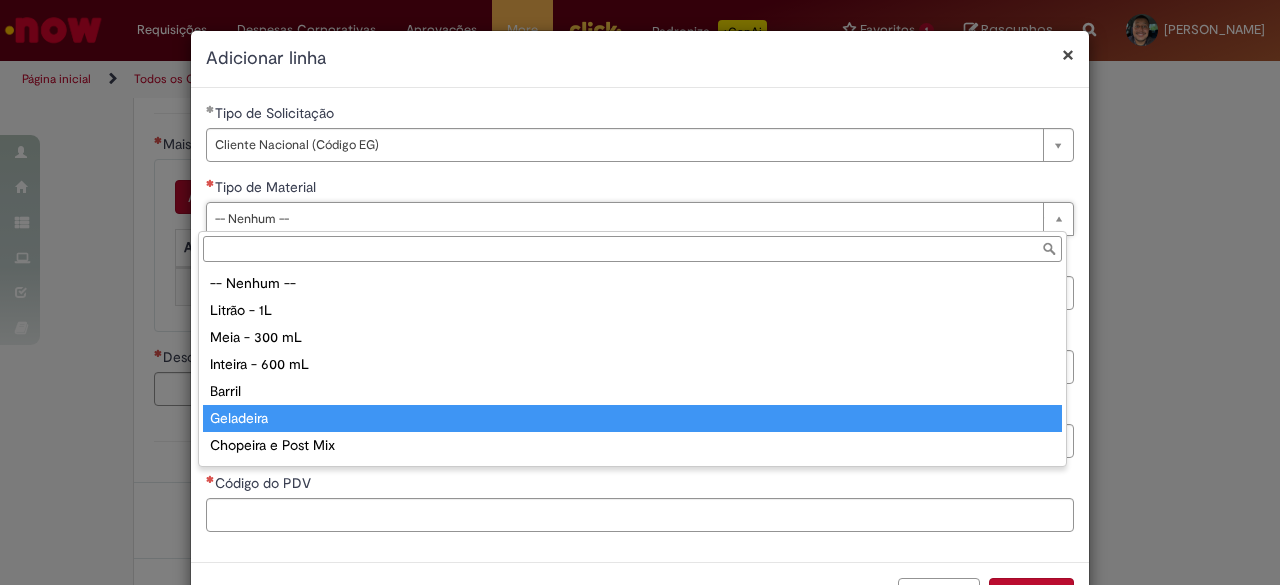 type on "*********" 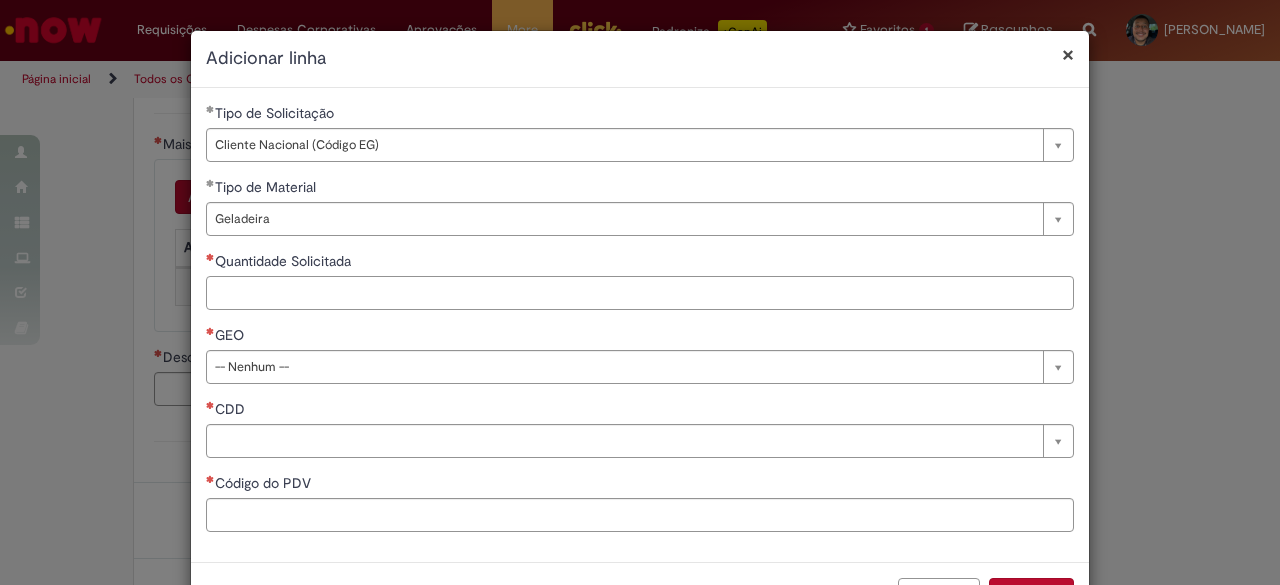click on "Quantidade Solicitada" at bounding box center (640, 293) 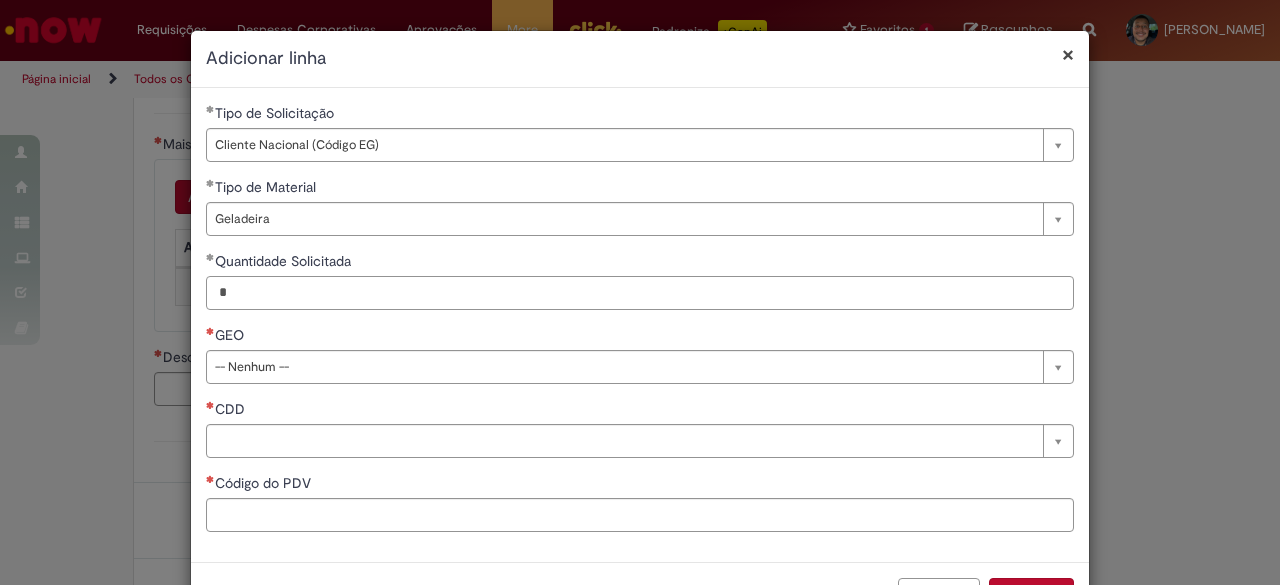 type on "*" 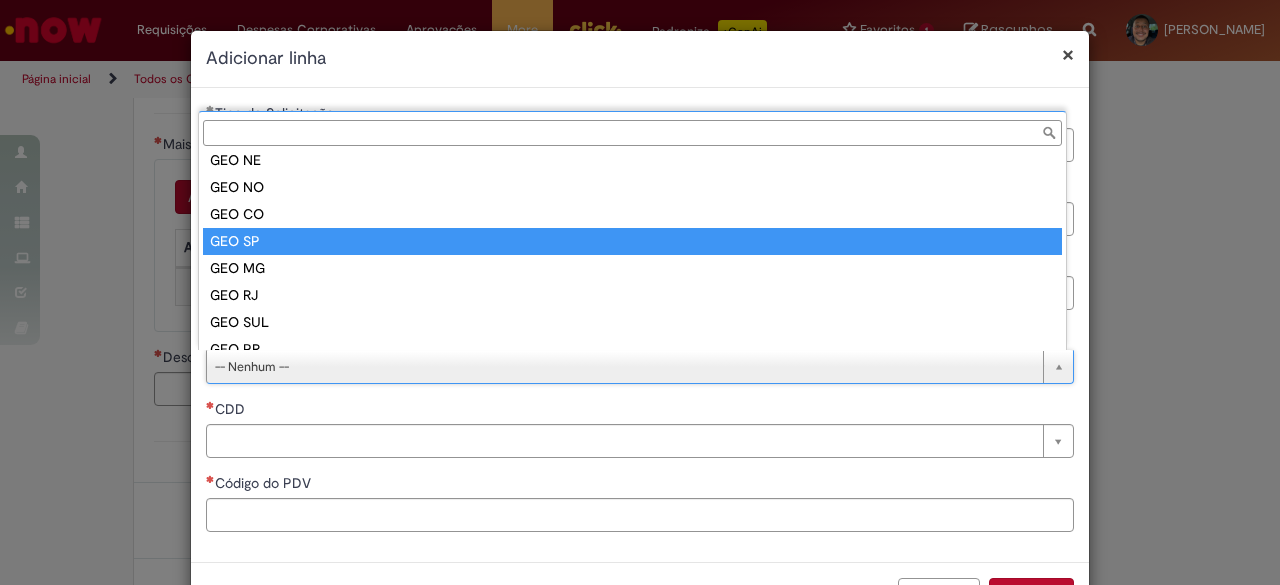 scroll, scrollTop: 50, scrollLeft: 0, axis: vertical 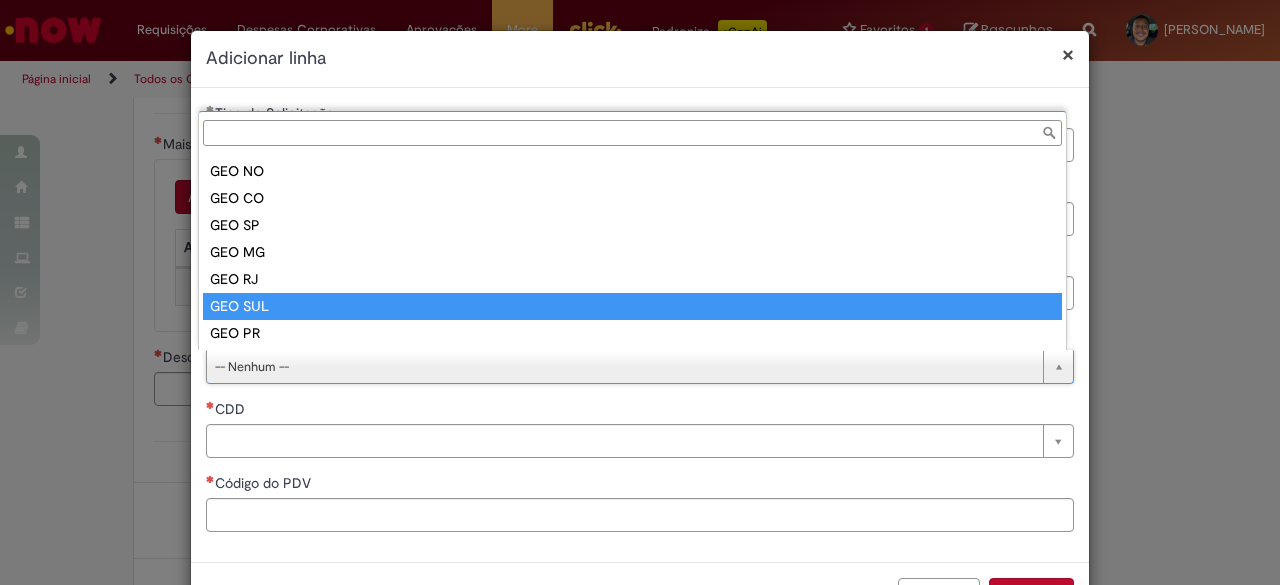 type on "*******" 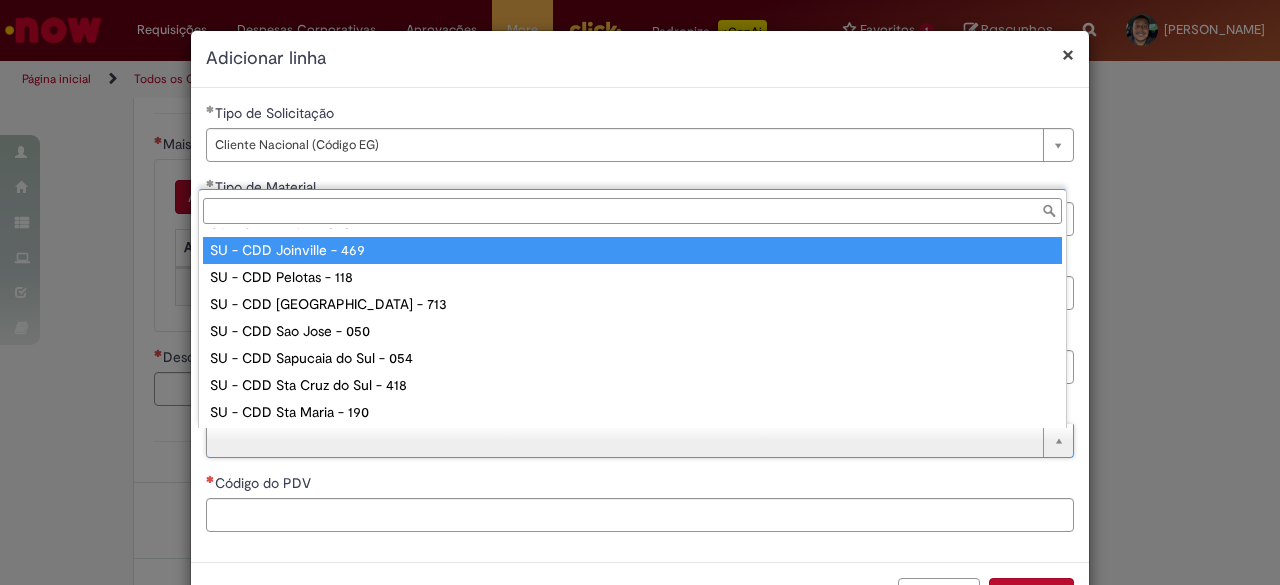 scroll, scrollTop: 158, scrollLeft: 0, axis: vertical 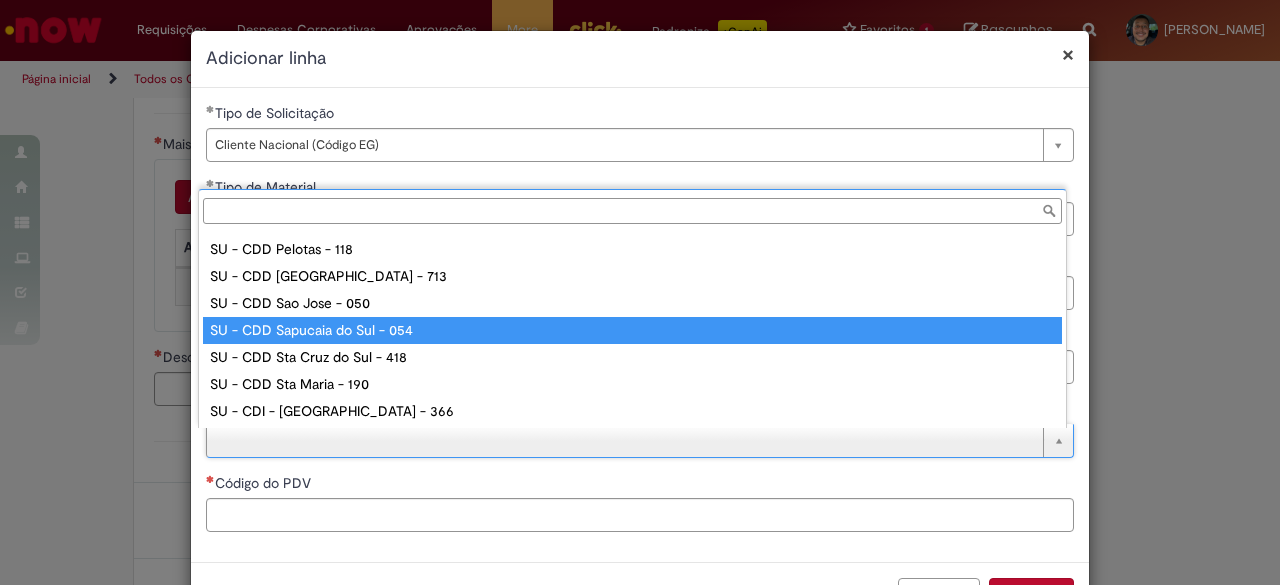 type on "**********" 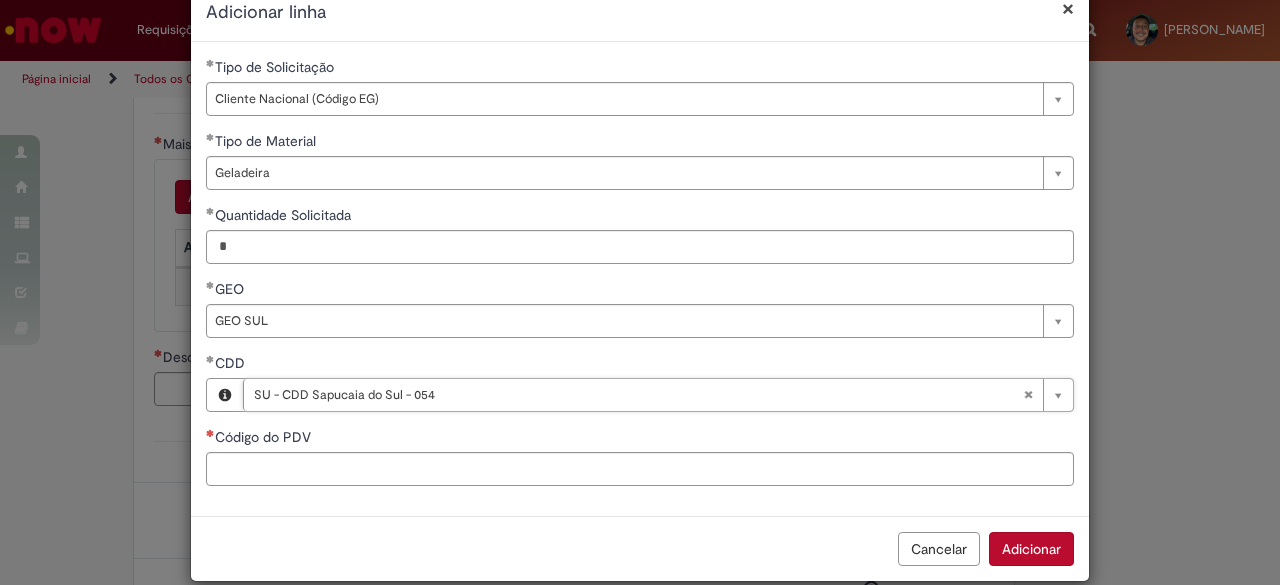 scroll, scrollTop: 70, scrollLeft: 0, axis: vertical 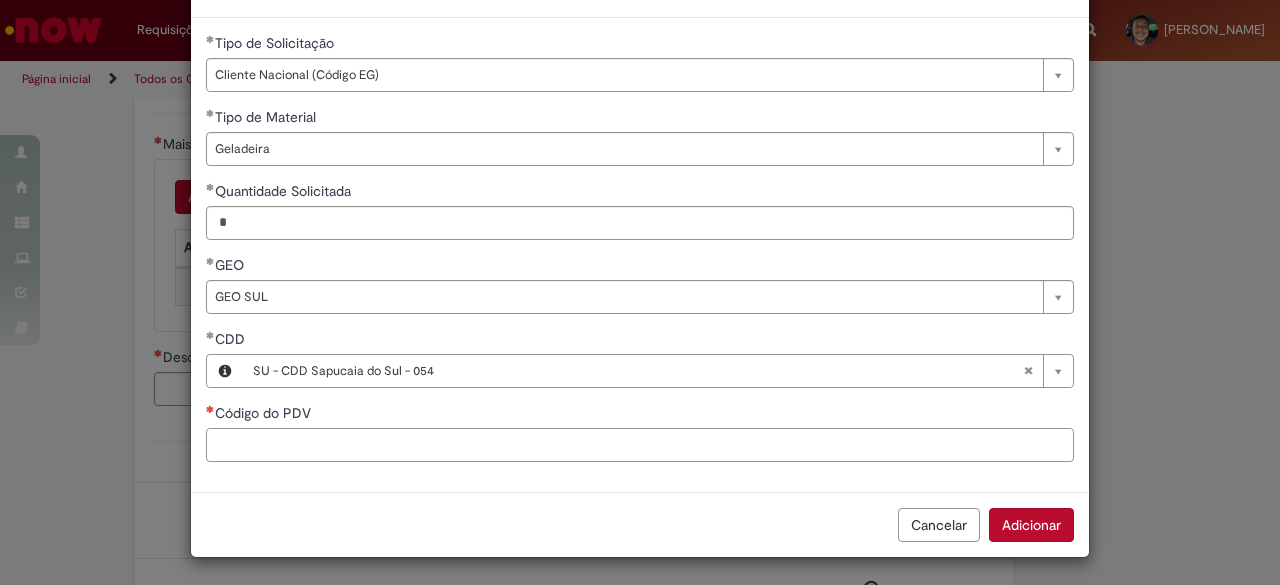 click on "Código do PDV" at bounding box center (640, 445) 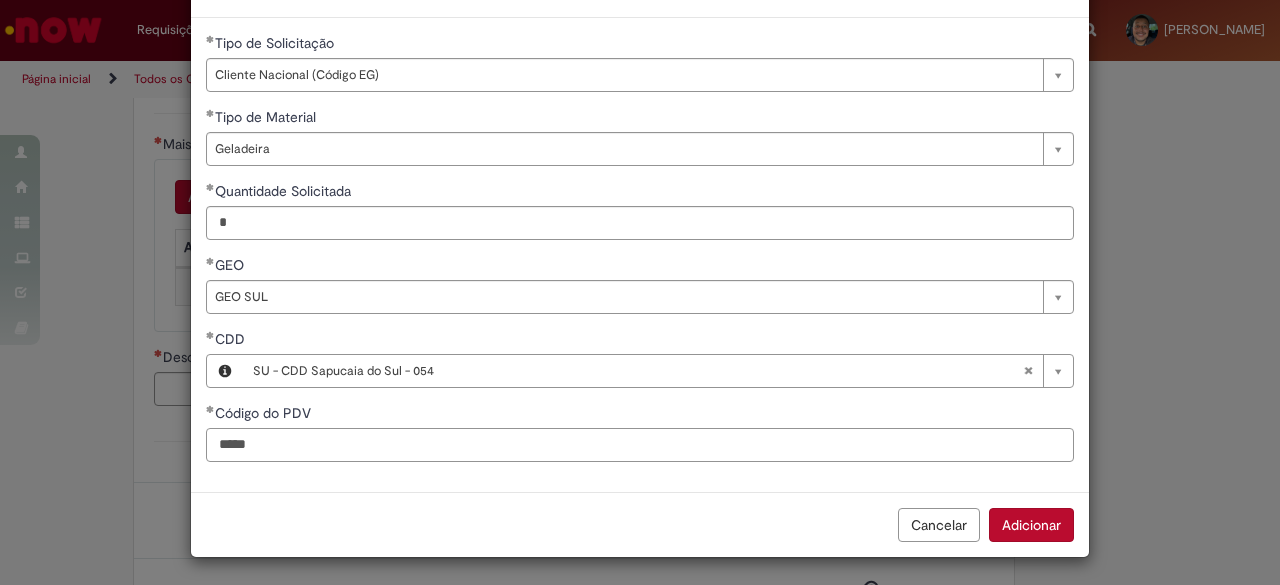 type on "*****" 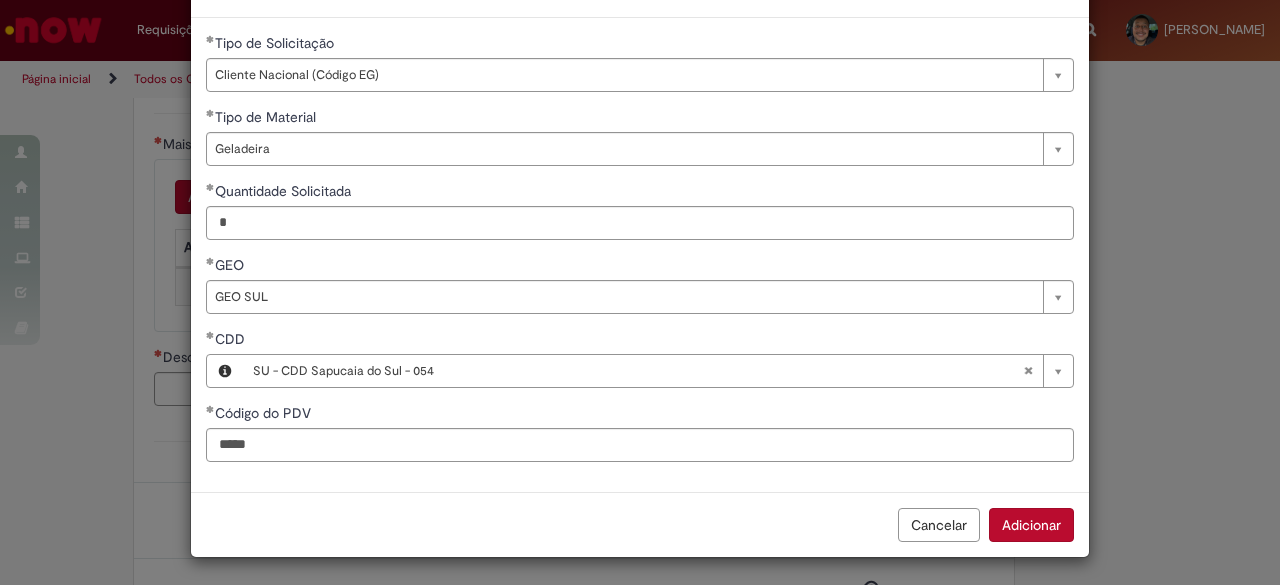 click on "Adicionar" at bounding box center [1031, 525] 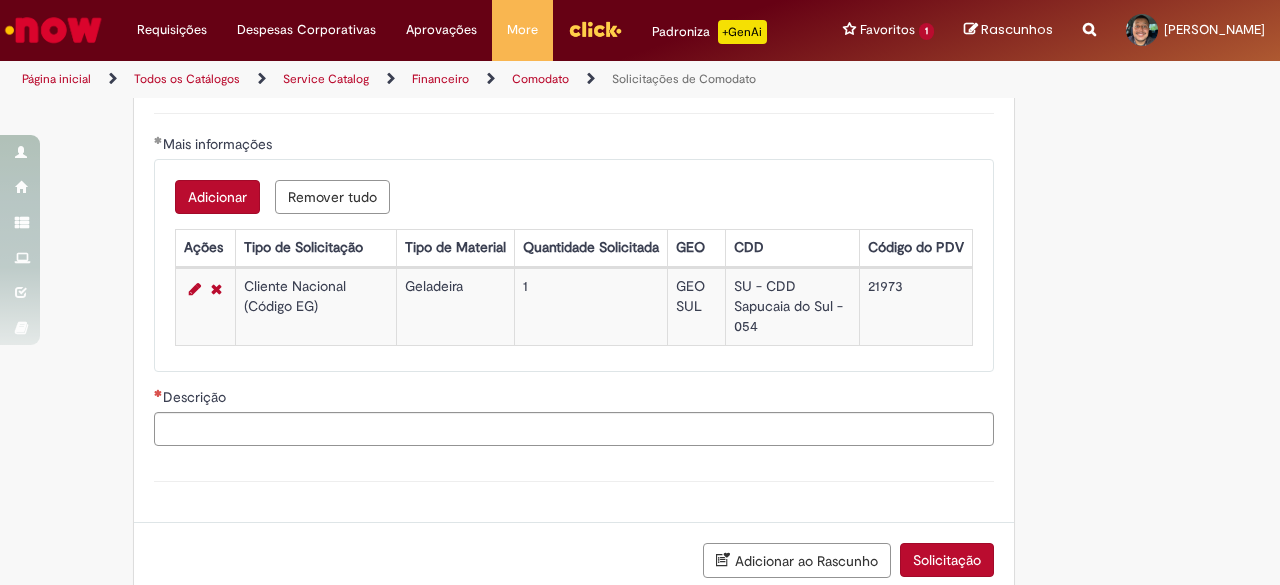 scroll, scrollTop: 721, scrollLeft: 0, axis: vertical 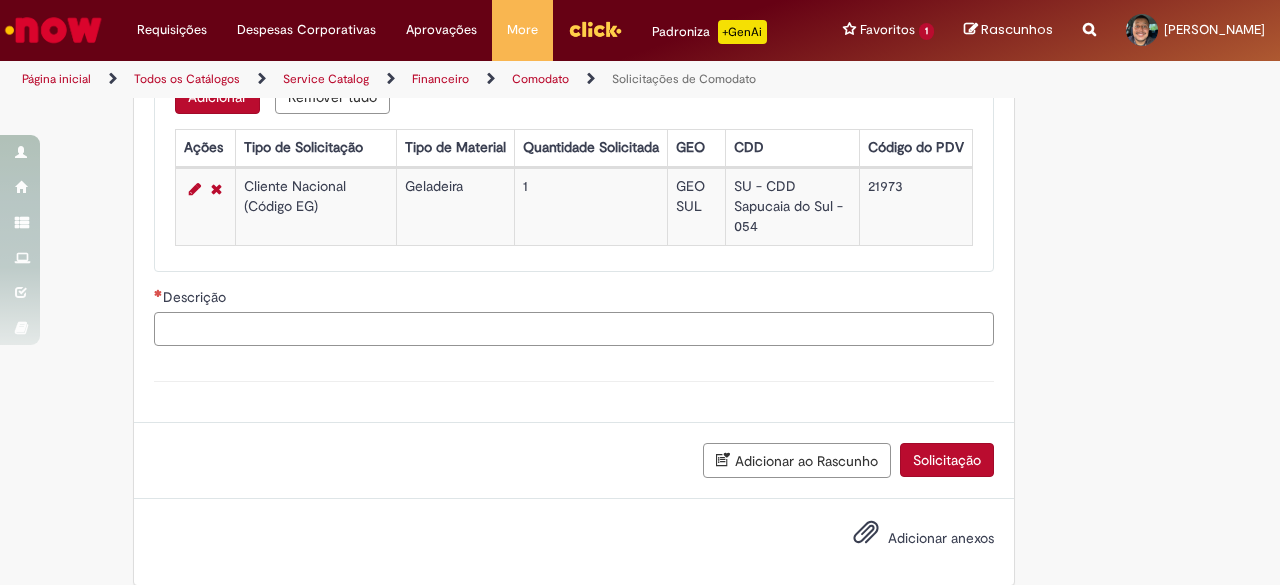 click on "Descrição" at bounding box center (574, 329) 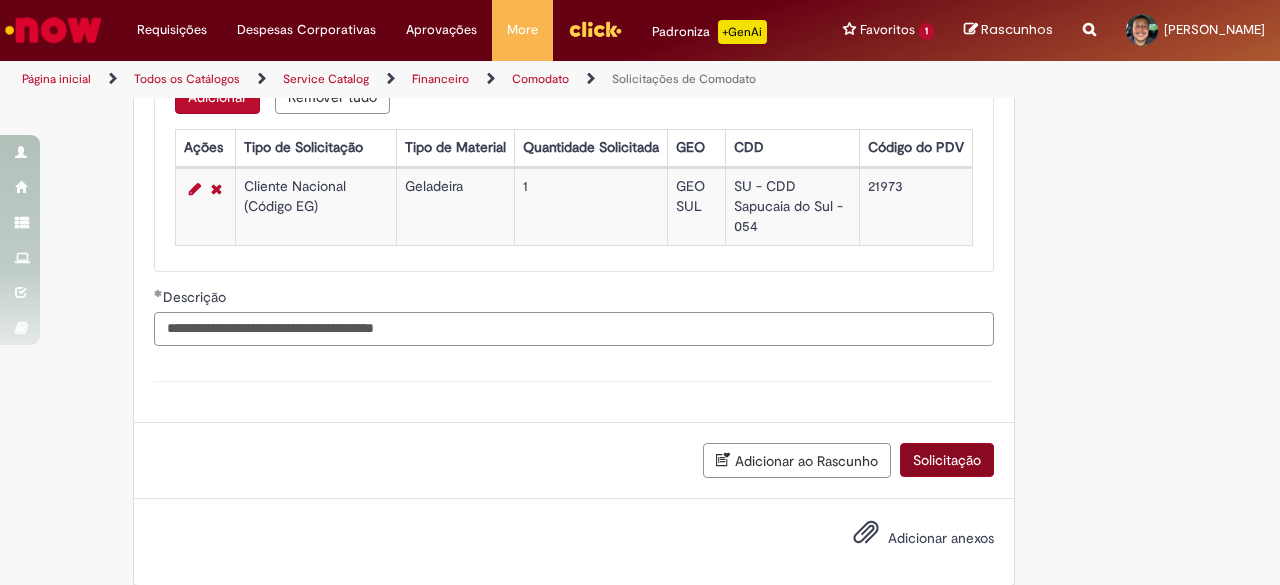 type on "**********" 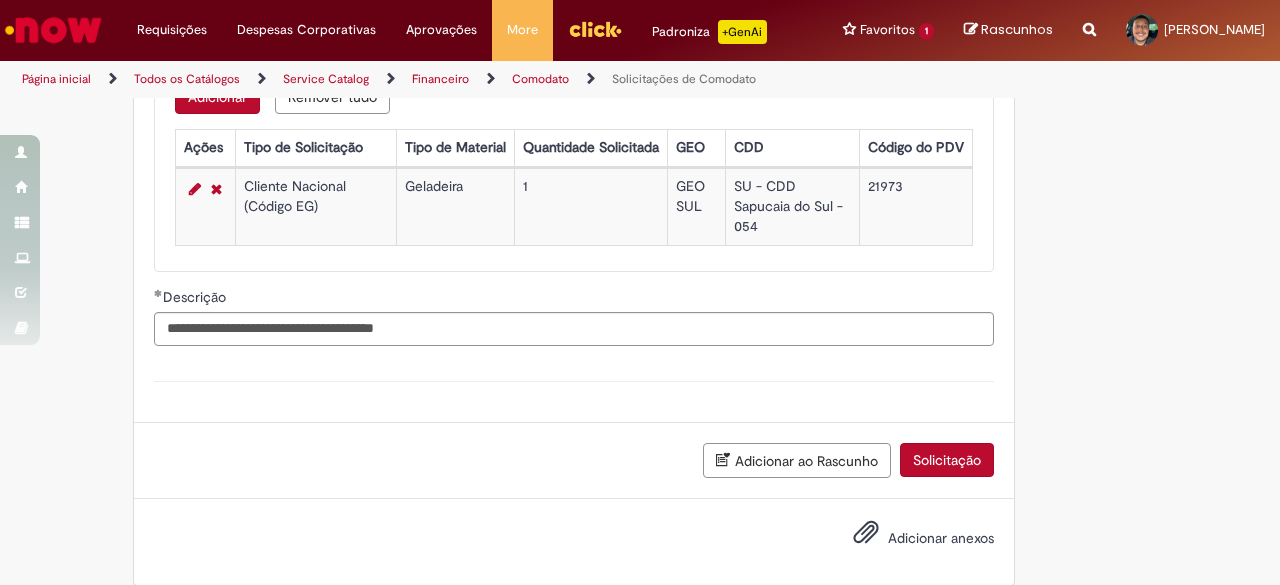 click on "Solicitação" at bounding box center [947, 460] 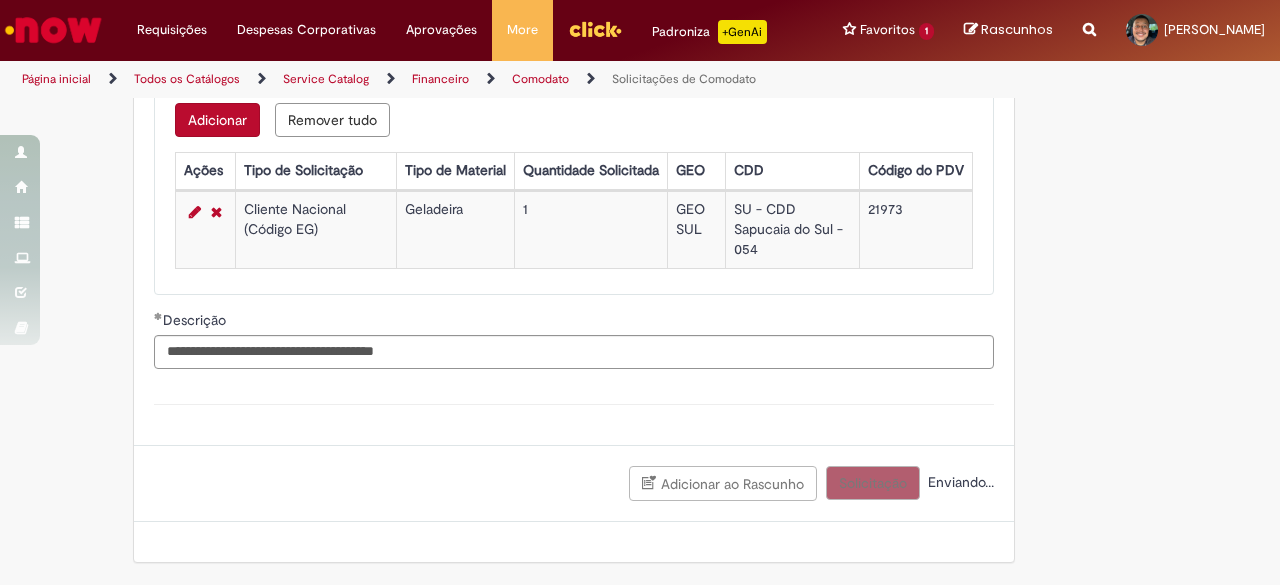 scroll, scrollTop: 716, scrollLeft: 0, axis: vertical 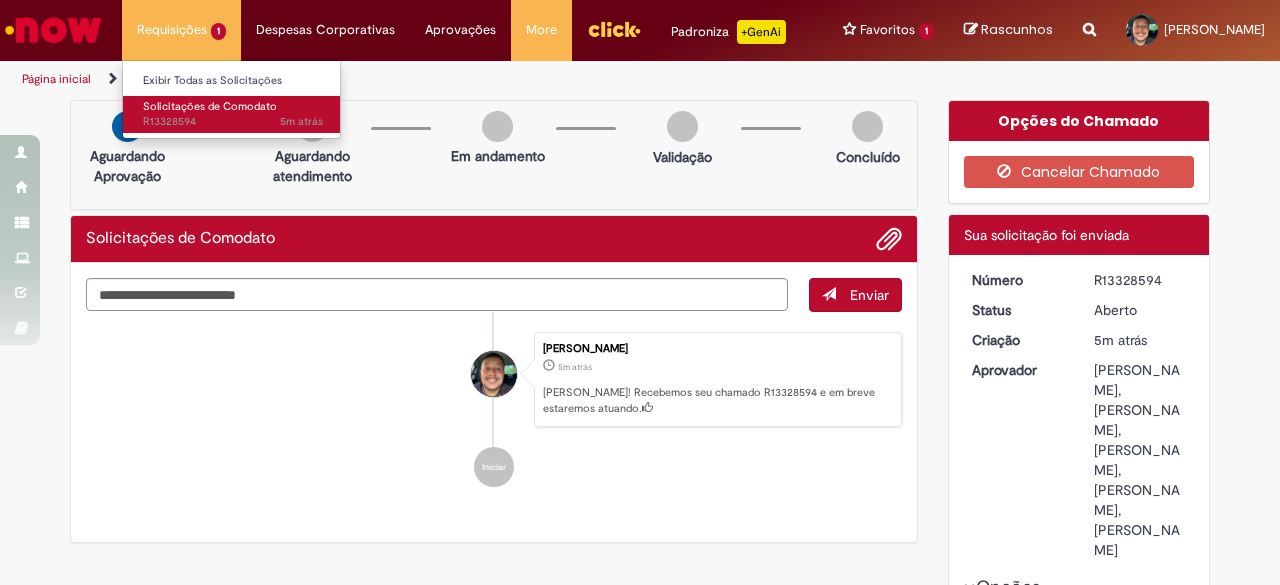 click on "Solicitações de Comodato" at bounding box center [210, 106] 